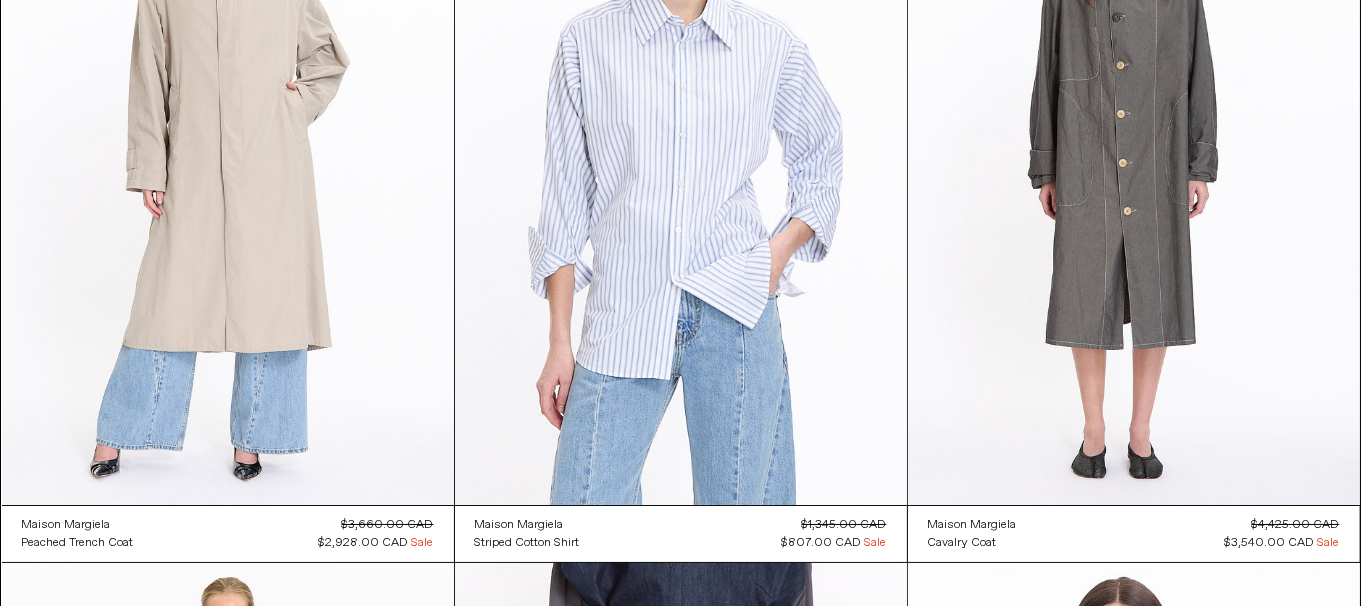 scroll, scrollTop: 6915, scrollLeft: 0, axis: vertical 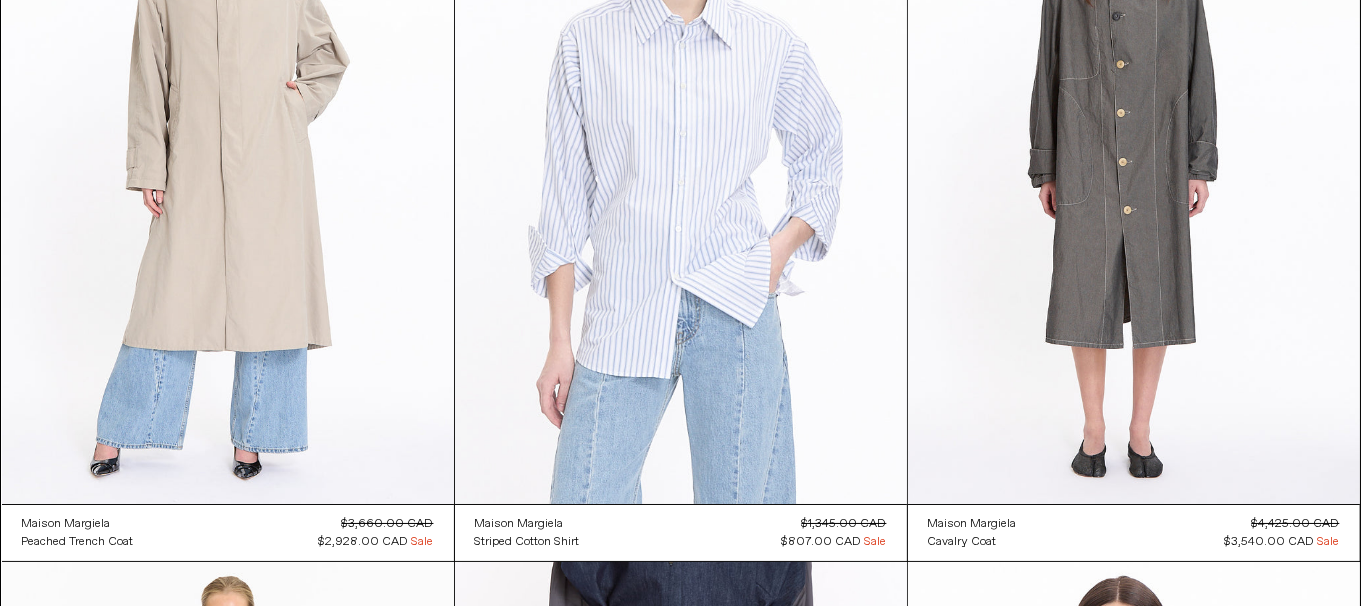 click at bounding box center (681, 165) 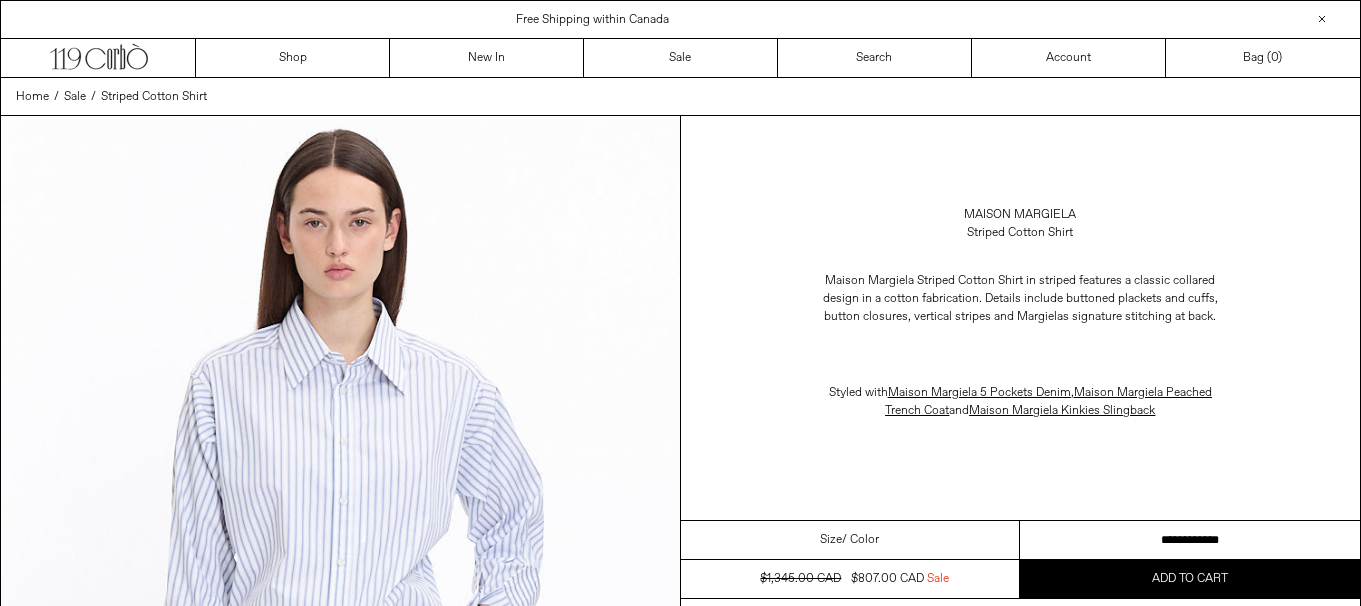 scroll, scrollTop: 0, scrollLeft: 0, axis: both 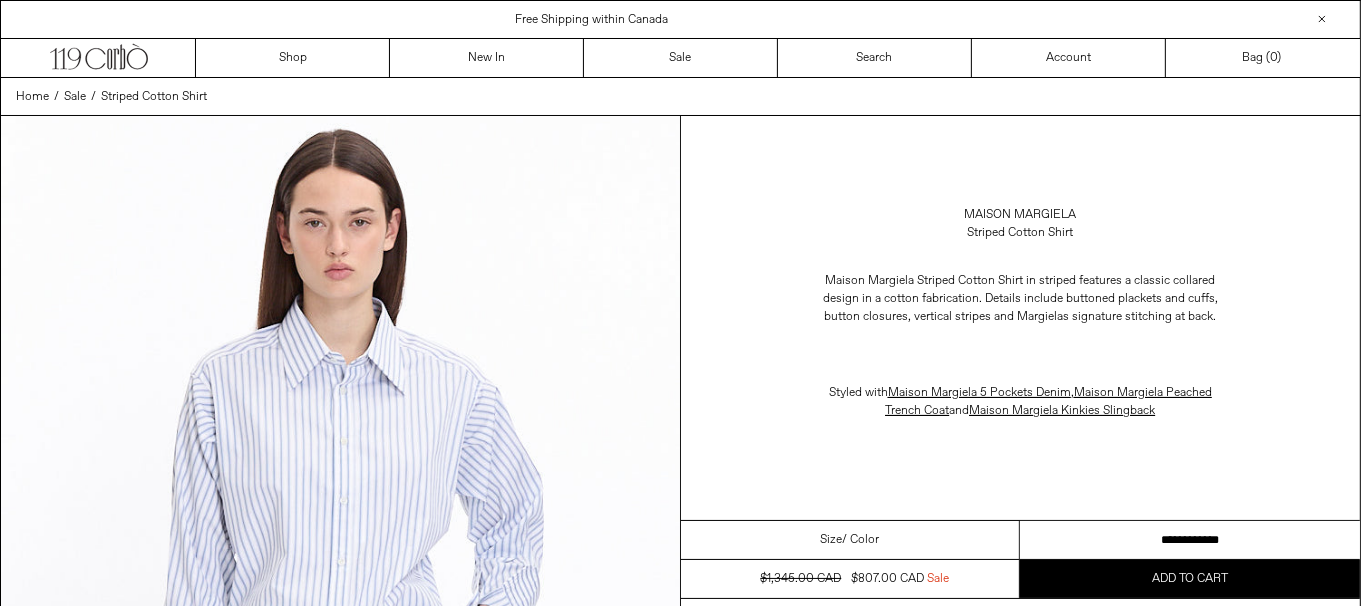 click on "**********" at bounding box center (1190, 540) 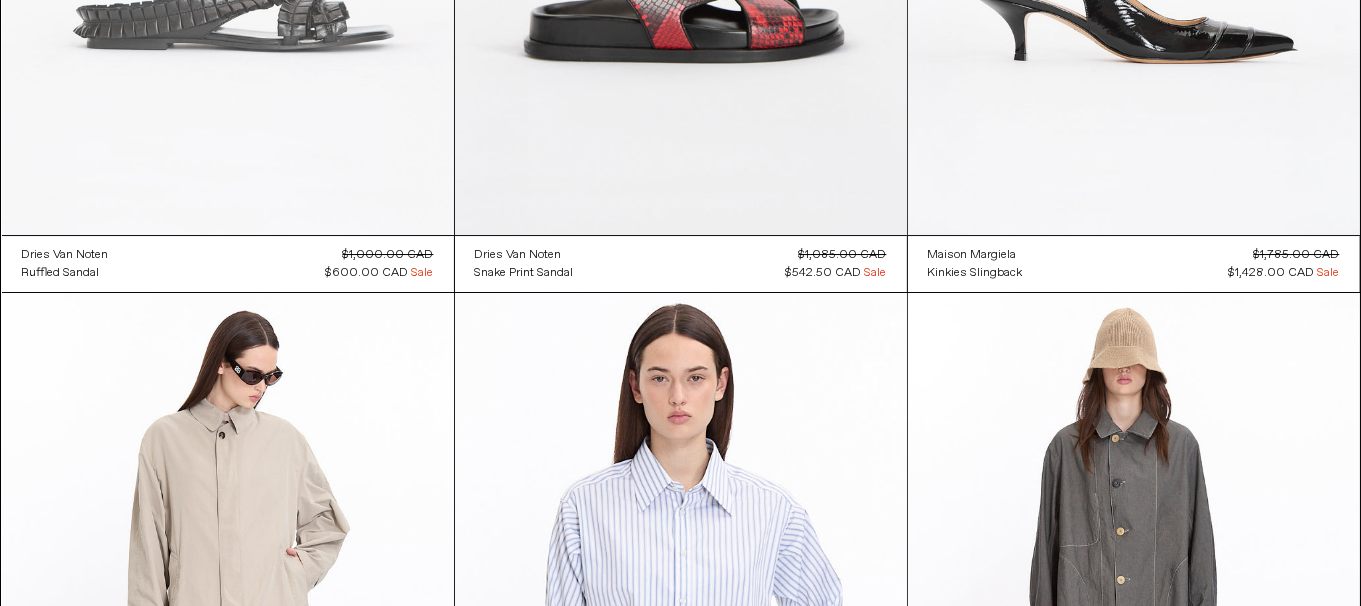 scroll, scrollTop: 6415, scrollLeft: 0, axis: vertical 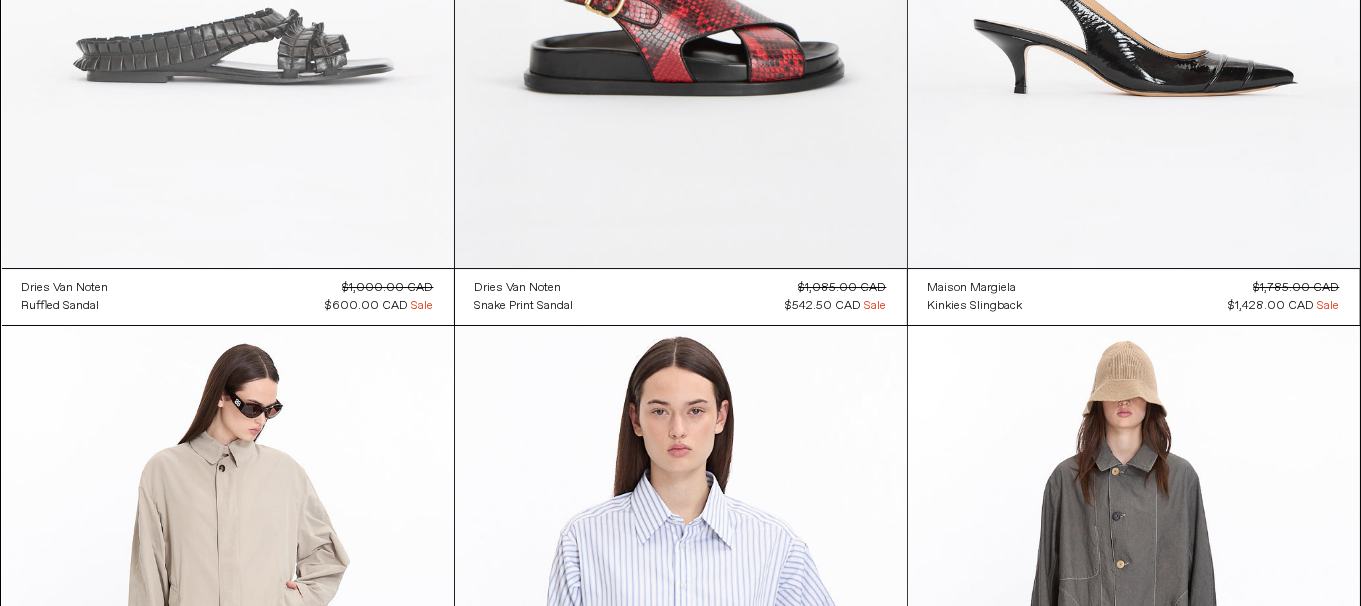 click at bounding box center (228, -71) 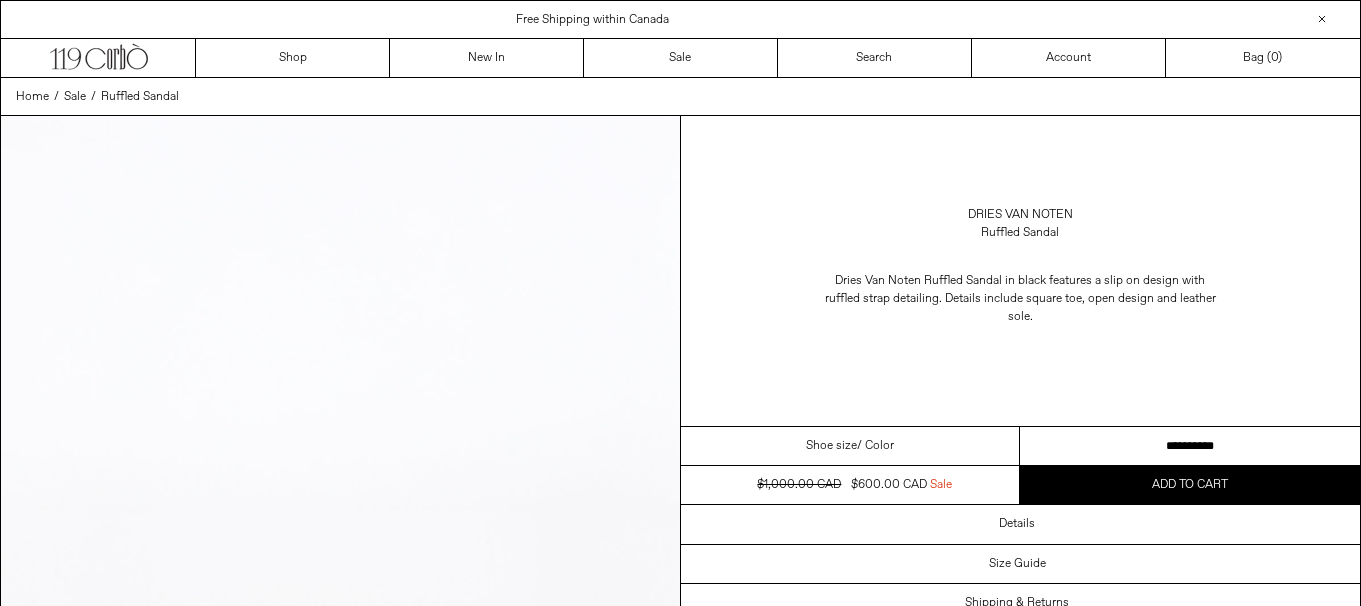 scroll, scrollTop: 0, scrollLeft: 0, axis: both 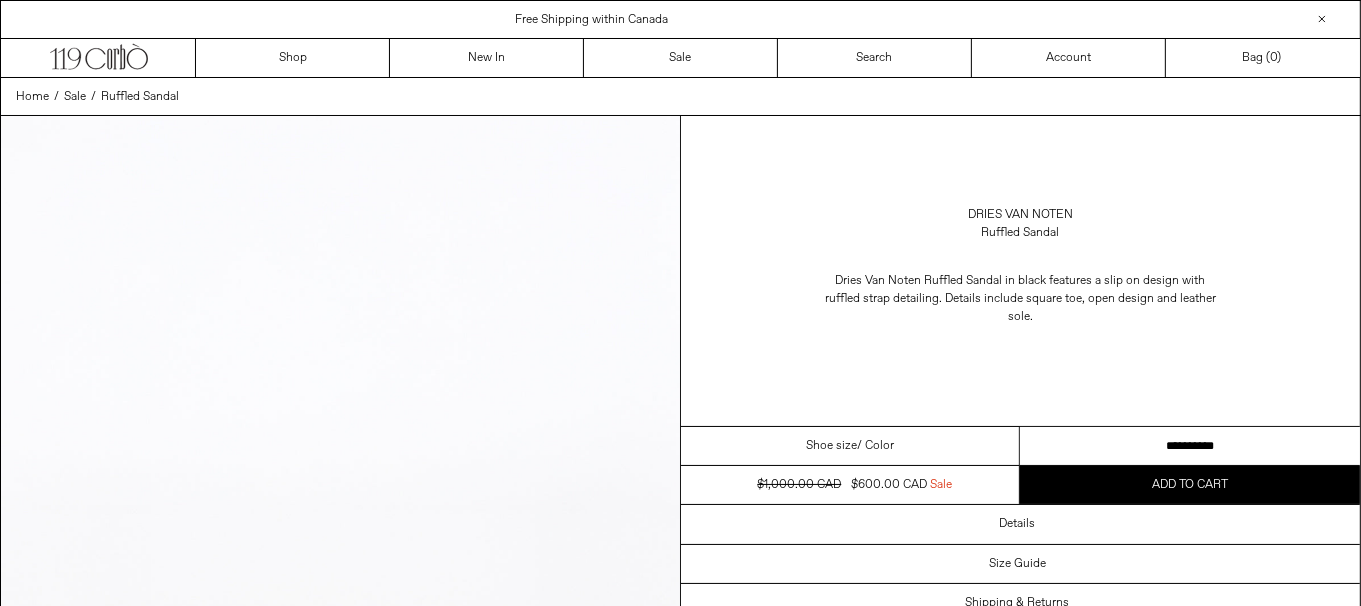 click on "**********" at bounding box center (1190, 446) 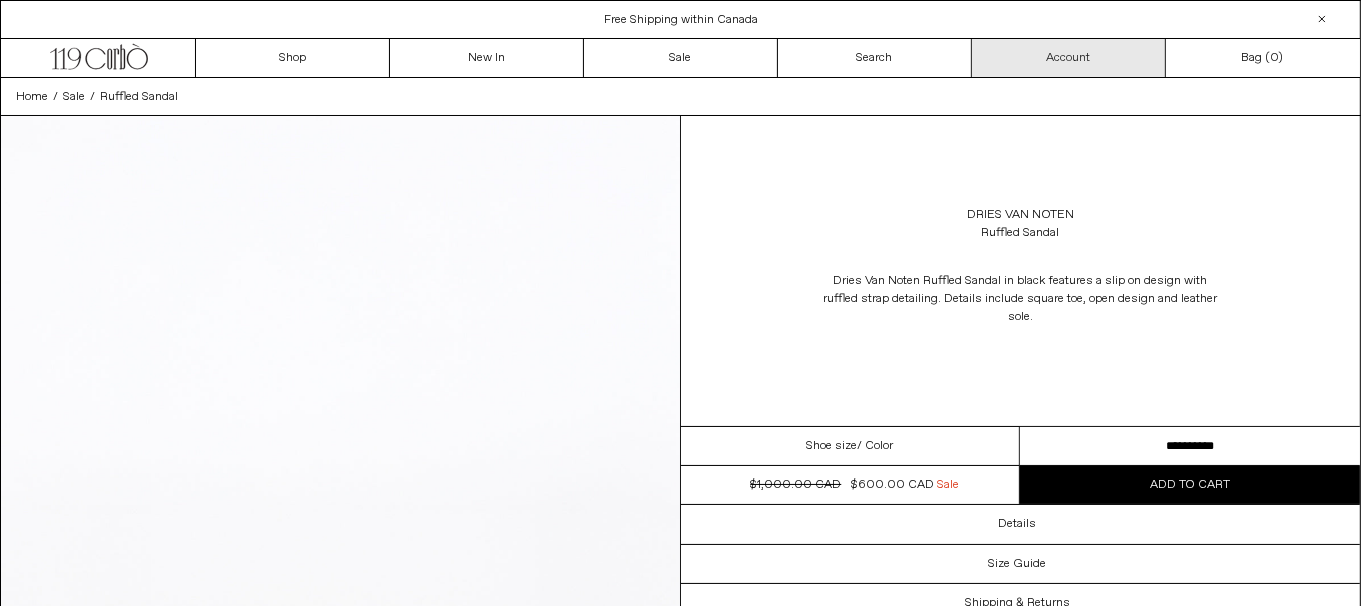 scroll, scrollTop: 0, scrollLeft: 0, axis: both 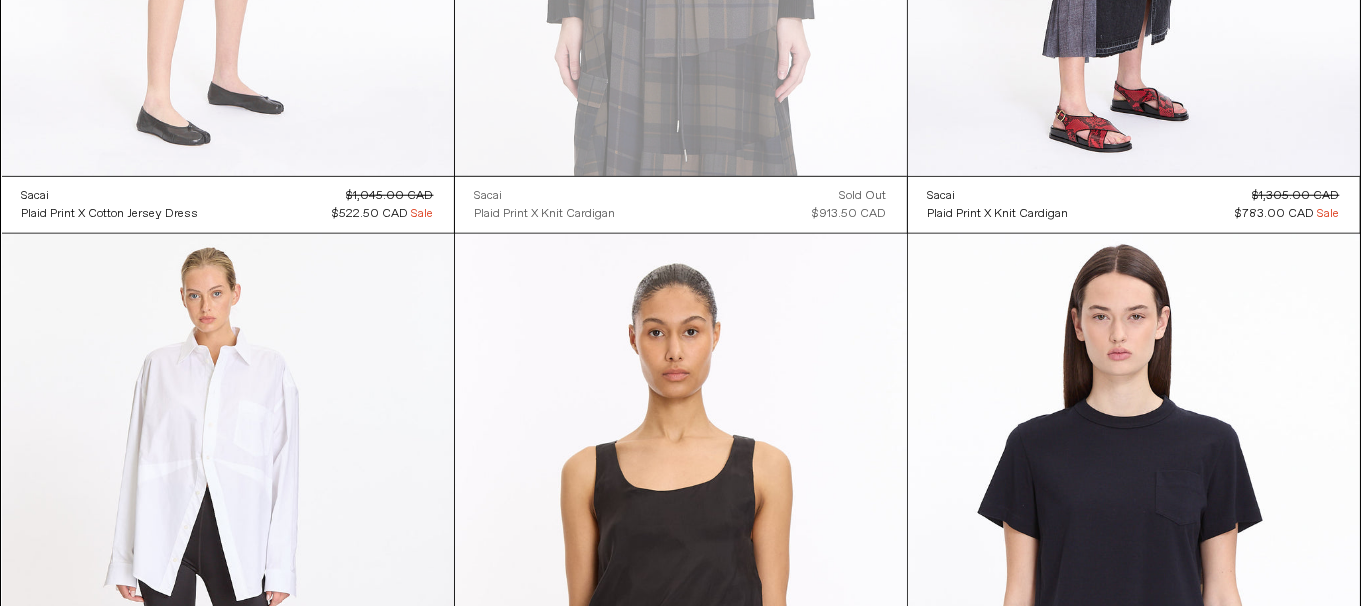 click at bounding box center [228, -163] 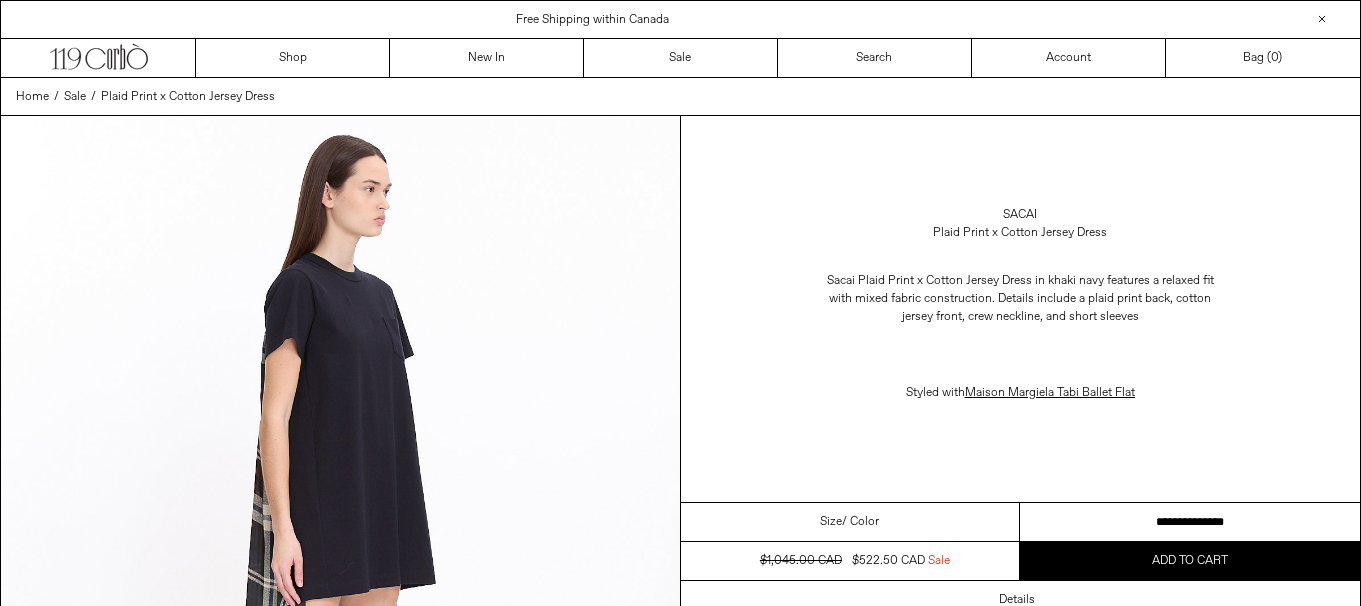 scroll, scrollTop: 0, scrollLeft: 0, axis: both 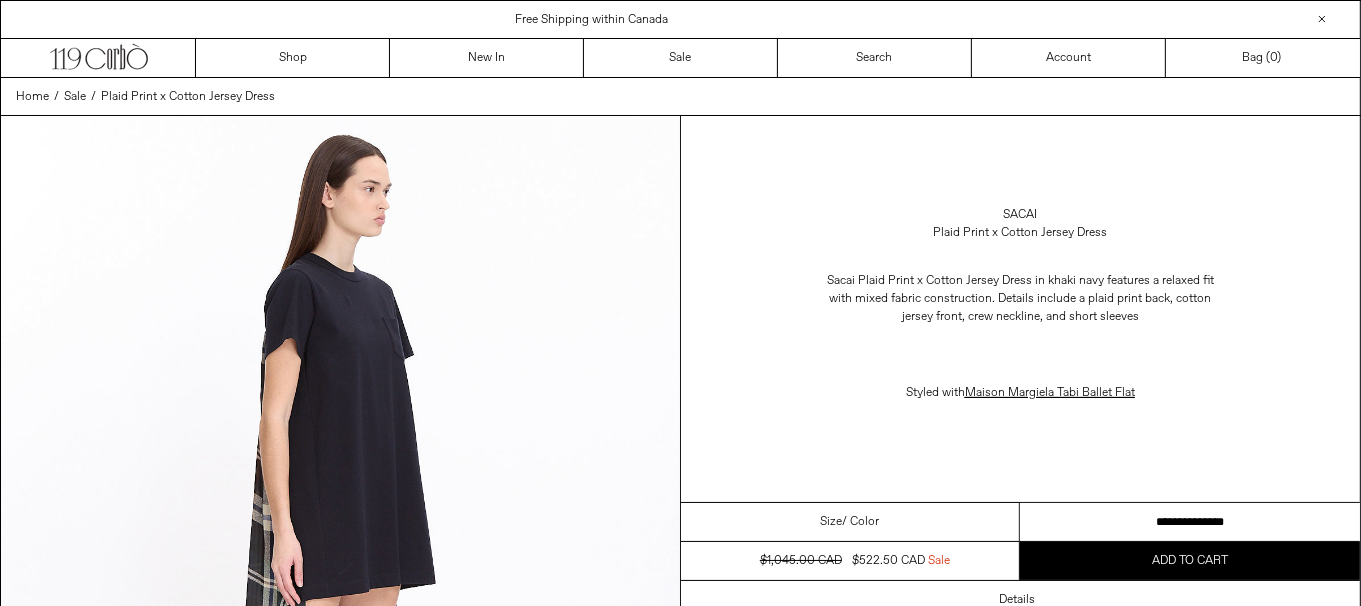 drag, startPoint x: 1243, startPoint y: 523, endPoint x: 1287, endPoint y: 515, distance: 44.72136 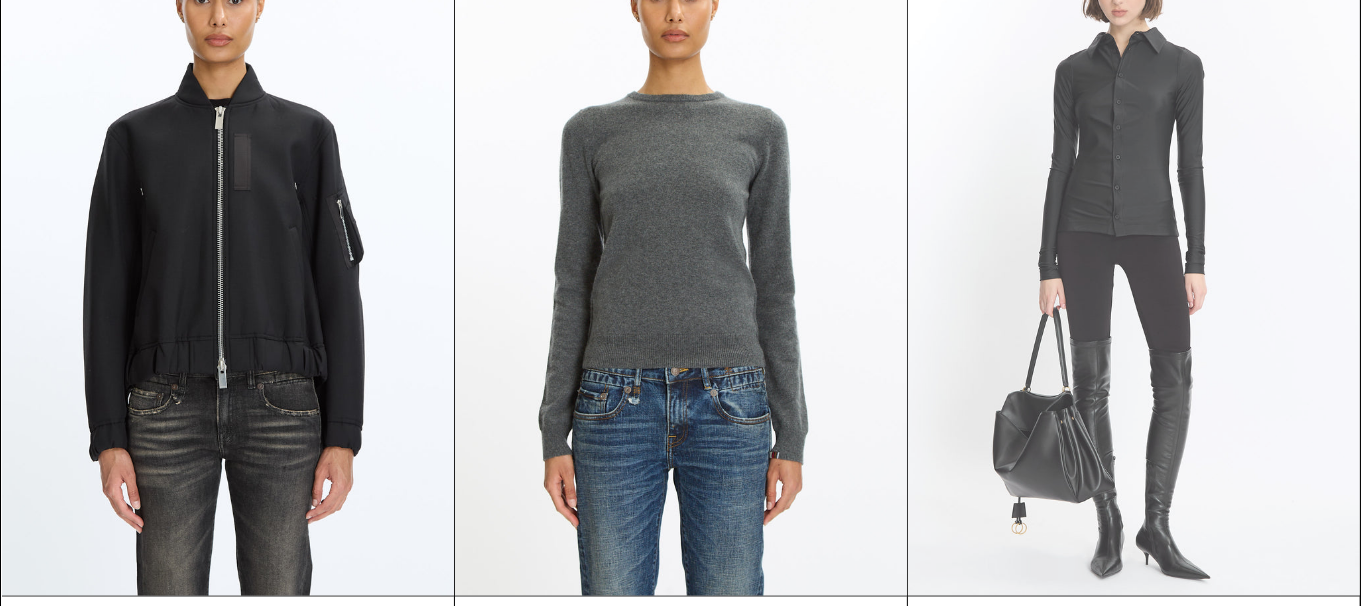 scroll, scrollTop: 24411, scrollLeft: 0, axis: vertical 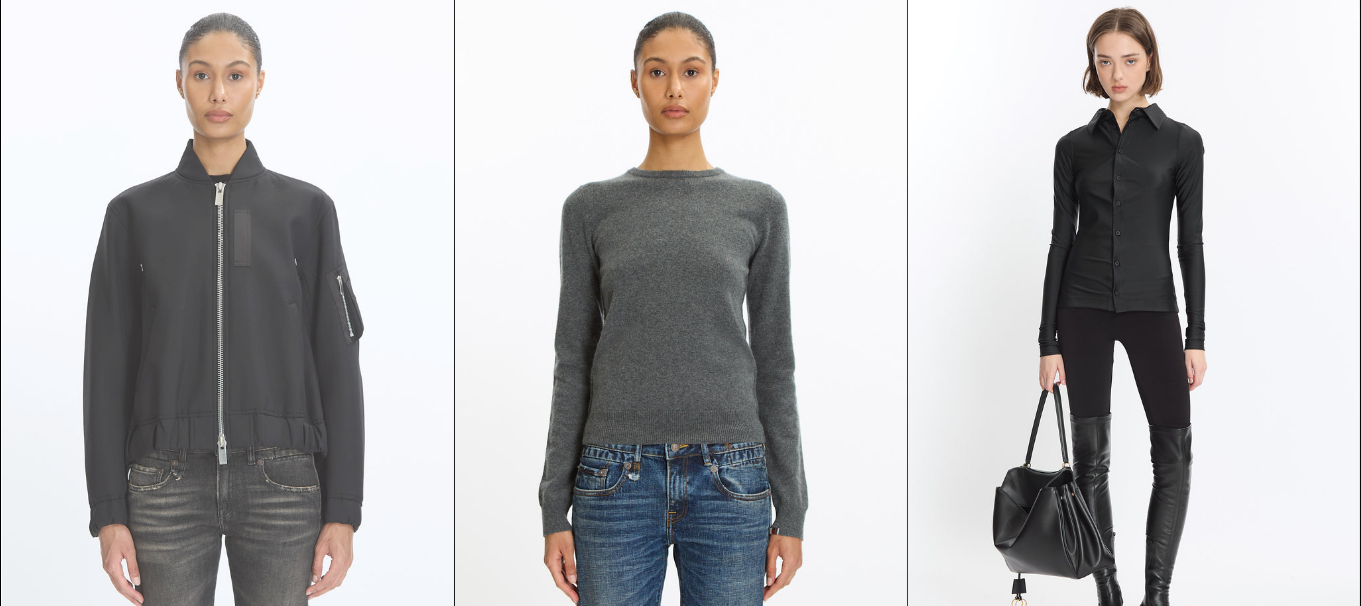 click at bounding box center [228, 333] 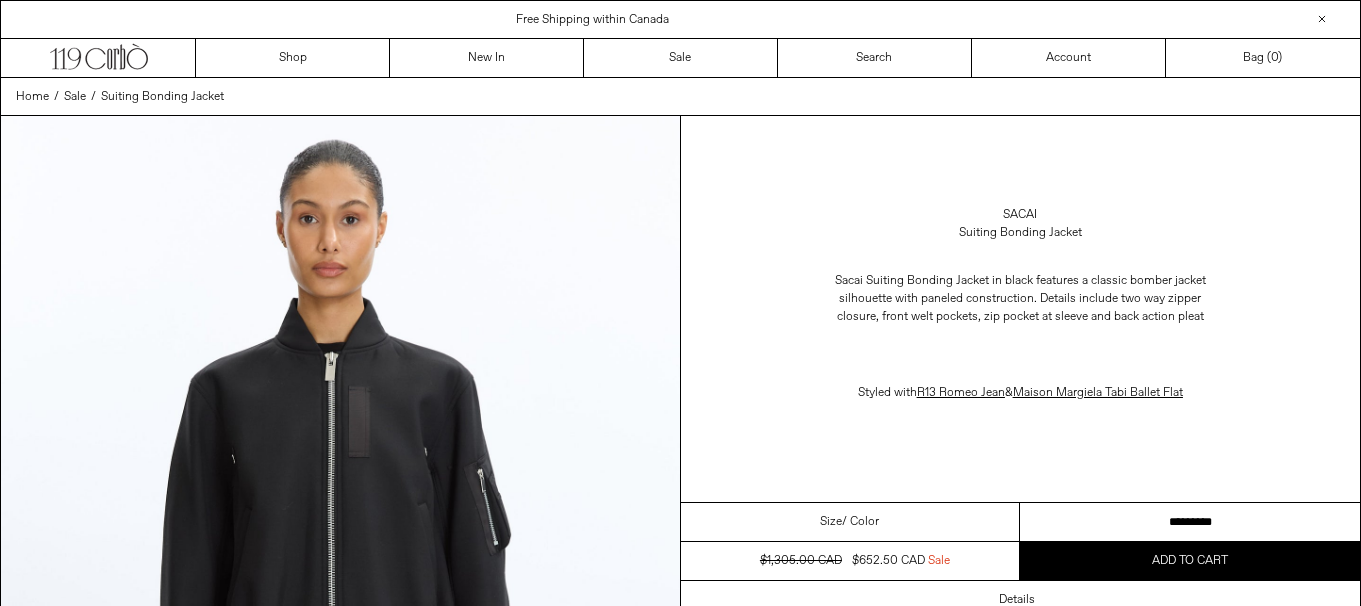 click on "**********" at bounding box center (1190, 522) 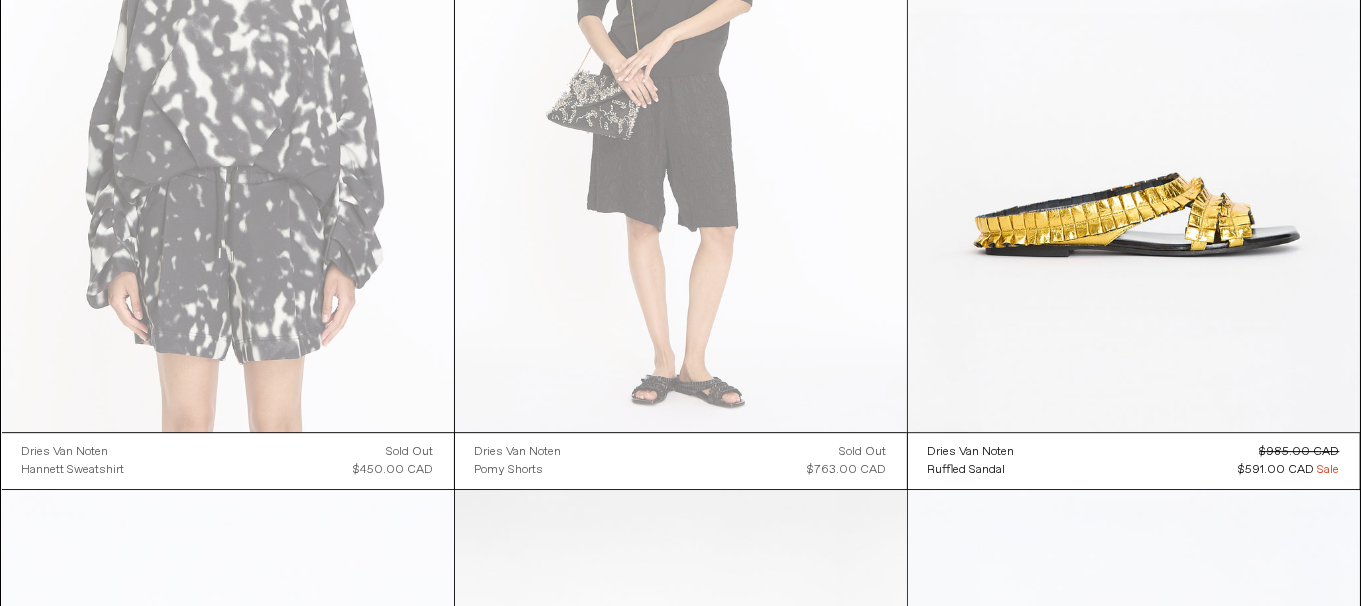 scroll, scrollTop: 0, scrollLeft: 0, axis: both 